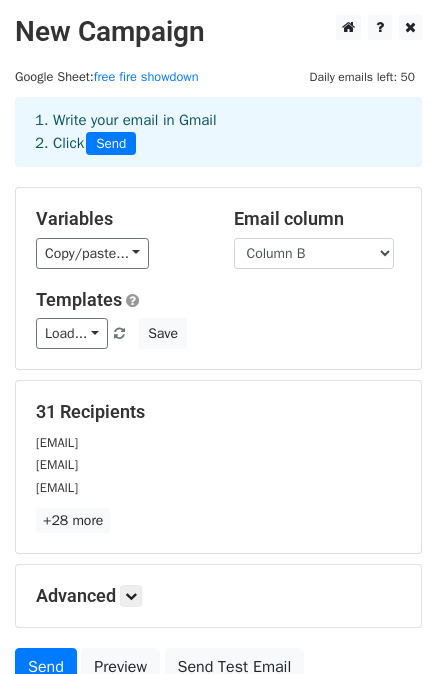 scroll, scrollTop: 0, scrollLeft: 0, axis: both 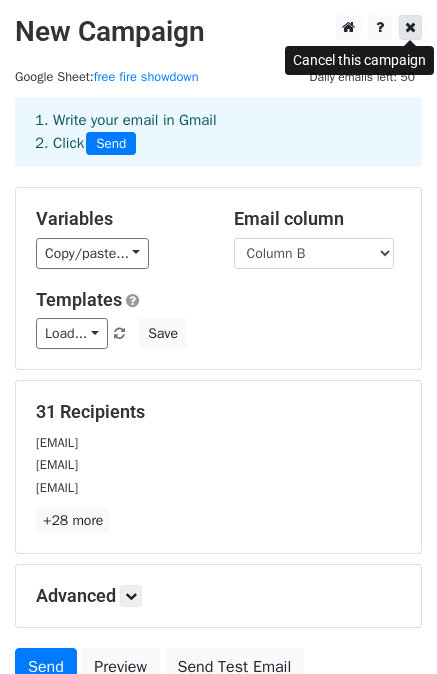 click at bounding box center [410, 27] 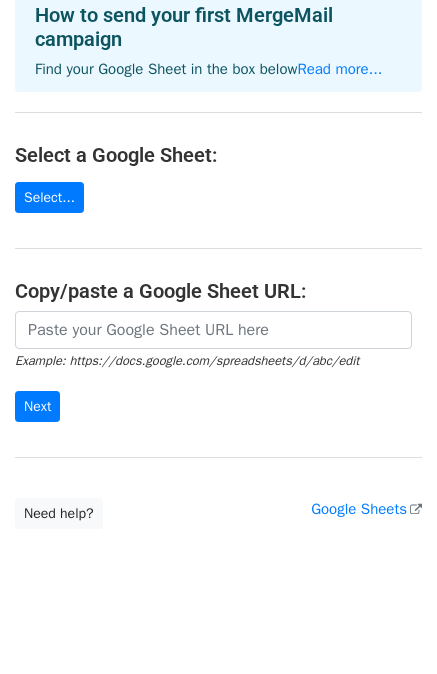scroll, scrollTop: 124, scrollLeft: 0, axis: vertical 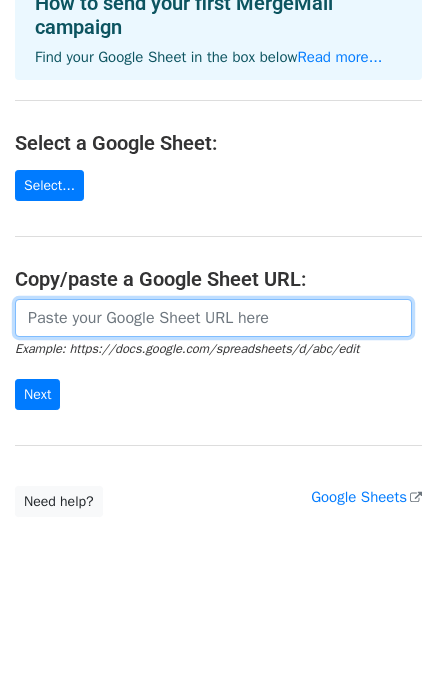 click at bounding box center (213, 318) 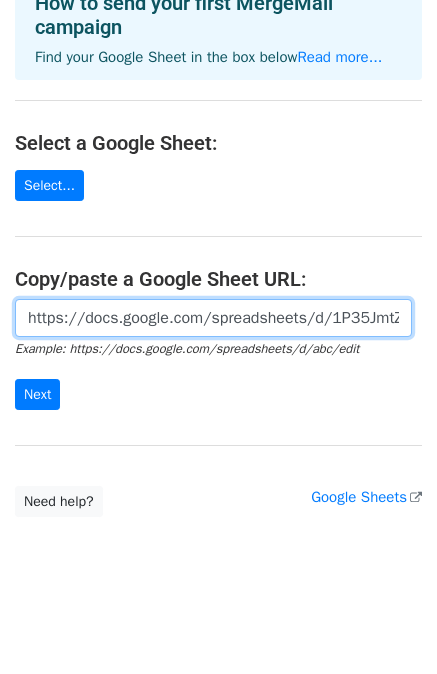 scroll, scrollTop: 0, scrollLeft: 429, axis: horizontal 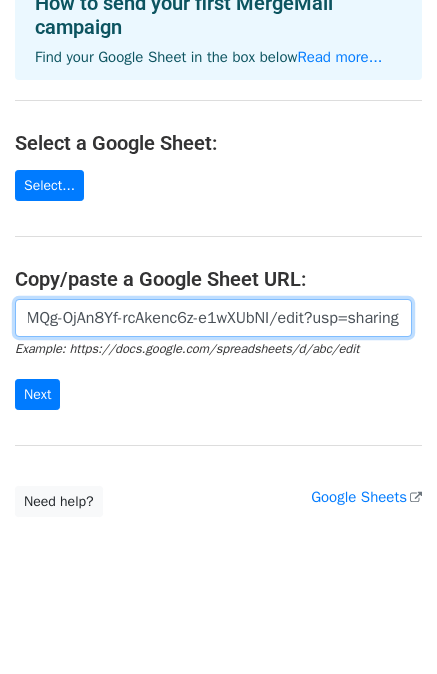 type on "https://docs.google.com/spreadsheets/d/1P35JmtZRw6X6iMQg-OjAn8Yf-rcAkenc6z-e1wXUbNI/edit?usp=sharing" 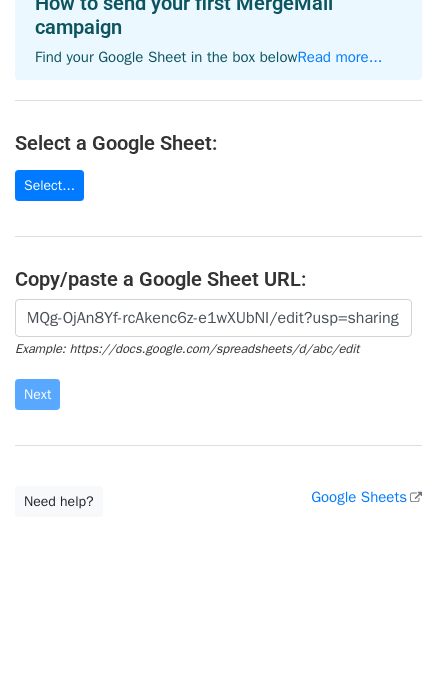 scroll, scrollTop: 0, scrollLeft: 0, axis: both 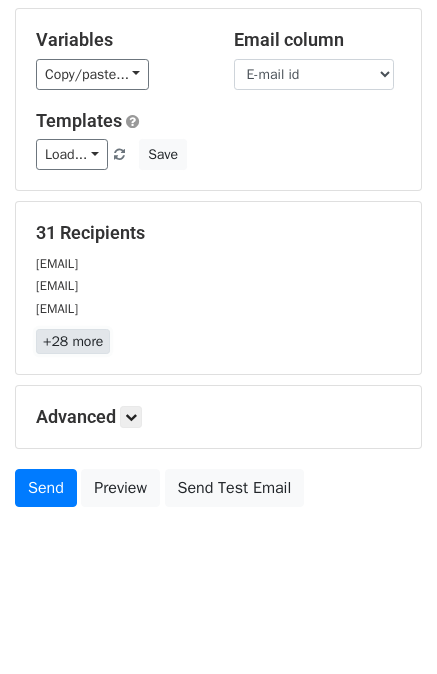 click on "+28 more" at bounding box center [73, 341] 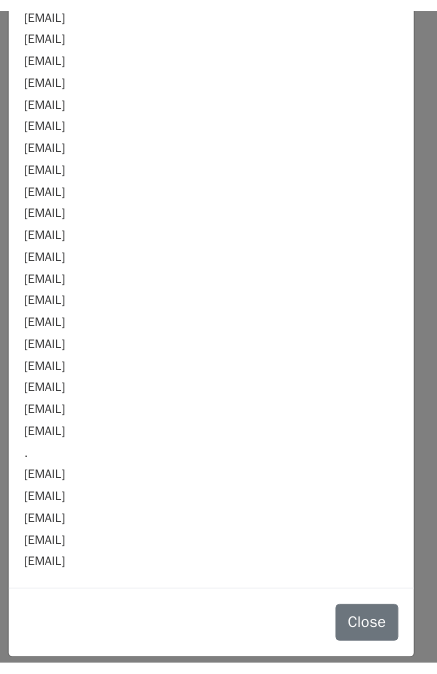 scroll, scrollTop: 0, scrollLeft: 0, axis: both 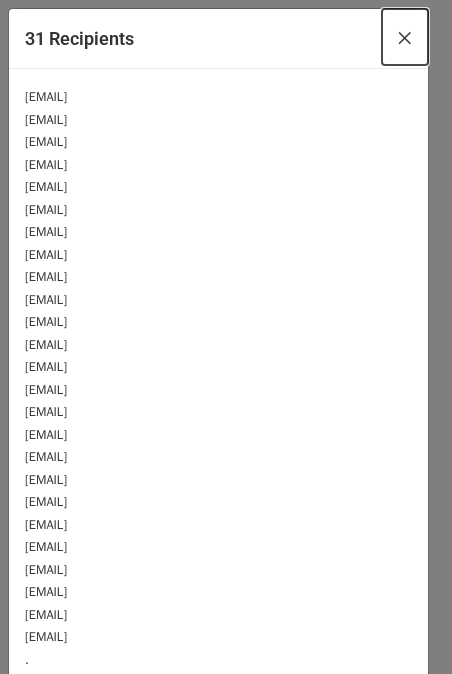 click on "×" at bounding box center (405, 37) 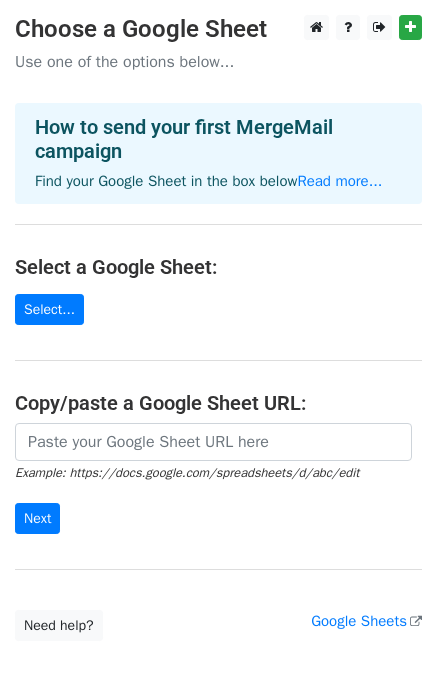 scroll, scrollTop: 0, scrollLeft: 0, axis: both 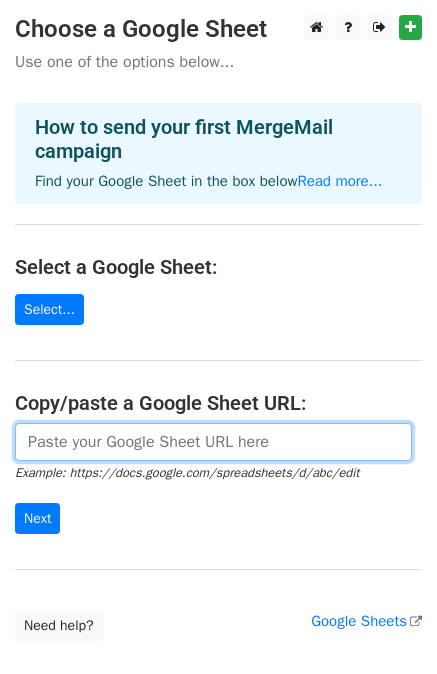 click at bounding box center (213, 442) 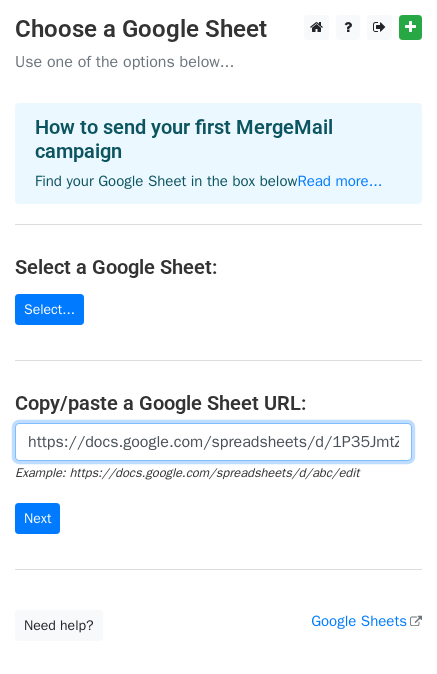 scroll, scrollTop: 0, scrollLeft: 429, axis: horizontal 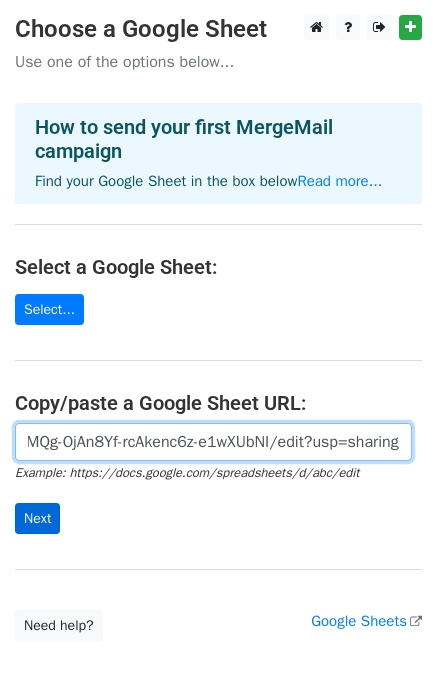 type on "https://docs.google.com/spreadsheets/d/1P35JmtZRw6X6iMQg-OjAn8Yf-rcAkenc6z-e1wXUbNI/edit?usp=sharing" 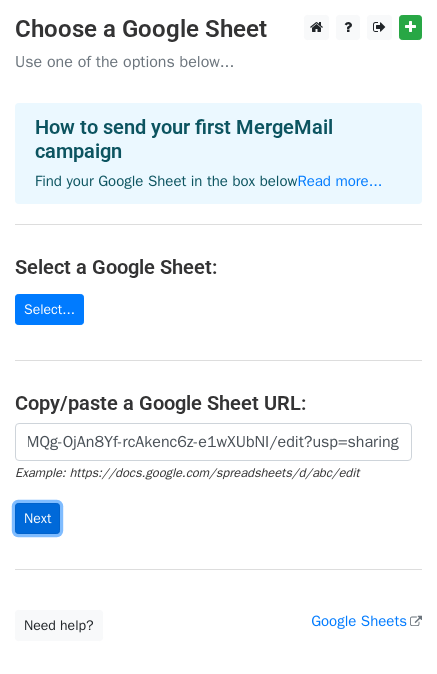 scroll, scrollTop: 0, scrollLeft: 0, axis: both 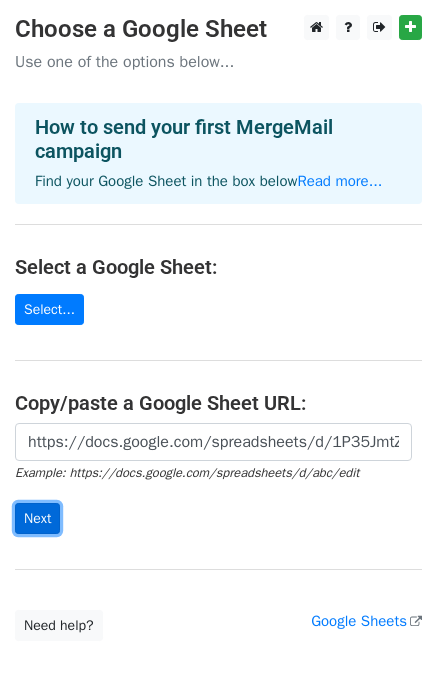 click on "Next" at bounding box center [37, 518] 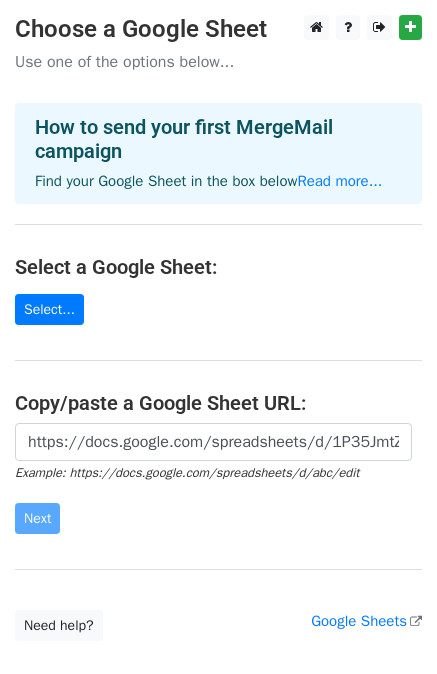 scroll, scrollTop: 124, scrollLeft: 0, axis: vertical 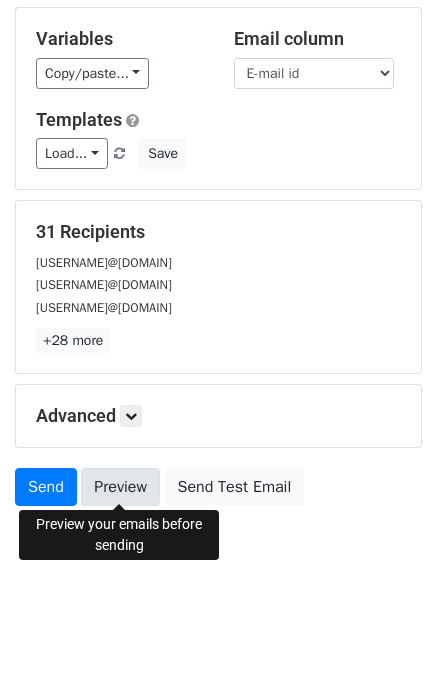 click on "Preview" at bounding box center [120, 487] 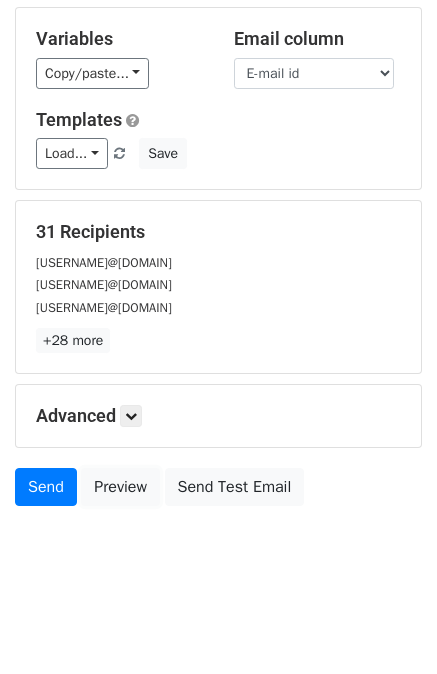 scroll, scrollTop: 0, scrollLeft: 0, axis: both 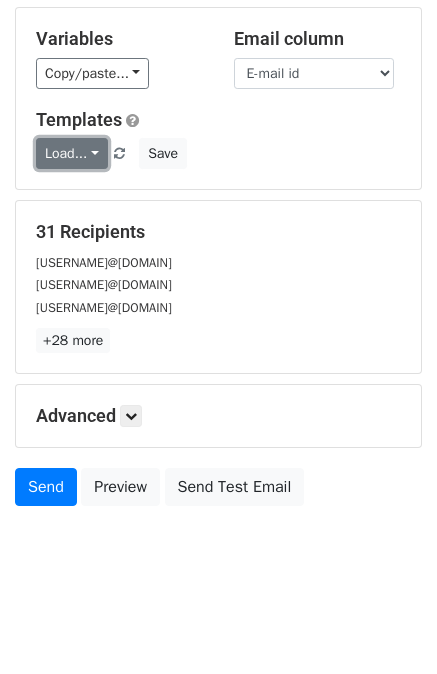 click on "Load..." at bounding box center [72, 153] 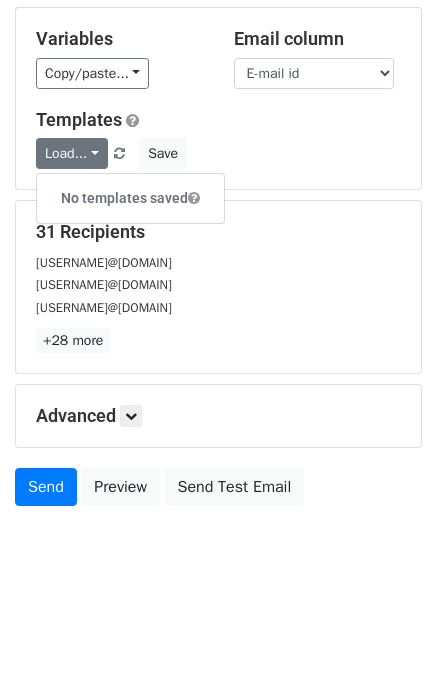 click on "Templates" at bounding box center (218, 120) 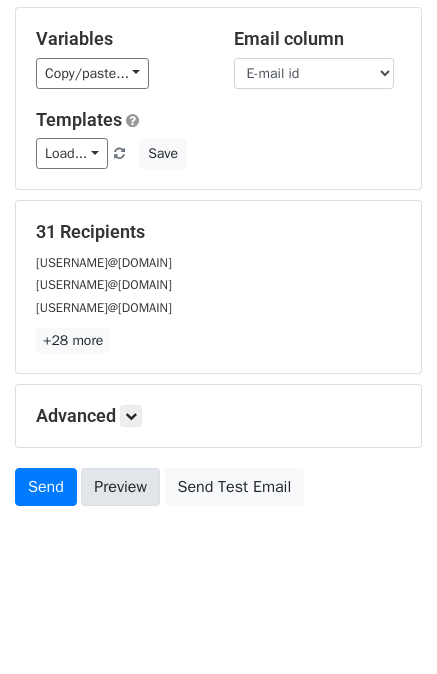 scroll, scrollTop: 179, scrollLeft: 0, axis: vertical 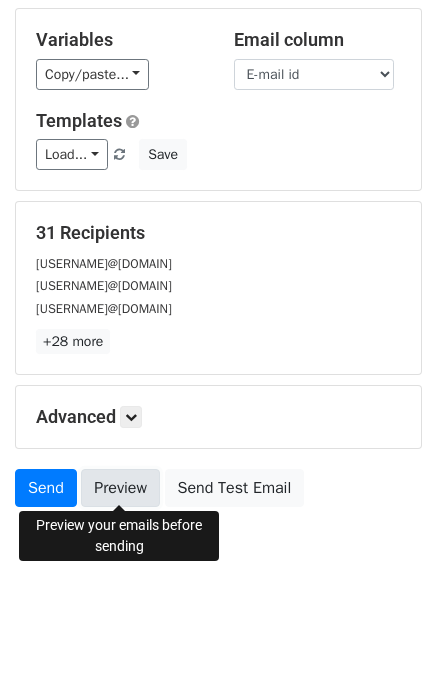 click on "Preview" at bounding box center (120, 488) 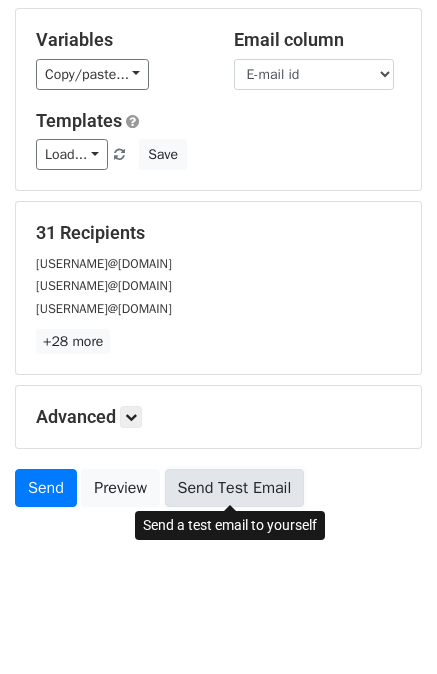 click on "Send Test Email" at bounding box center [235, 488] 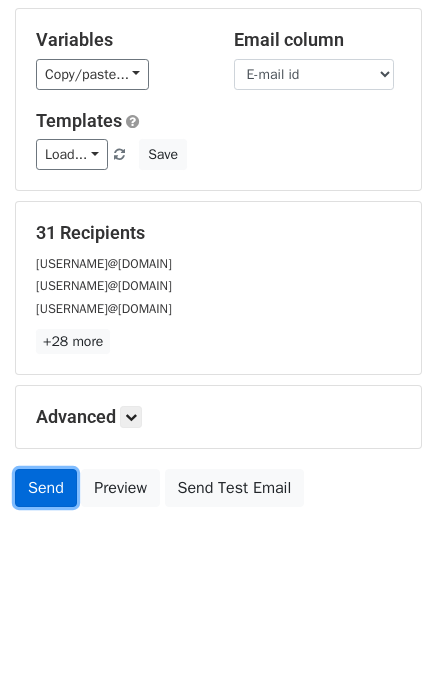 click on "Send" at bounding box center (46, 488) 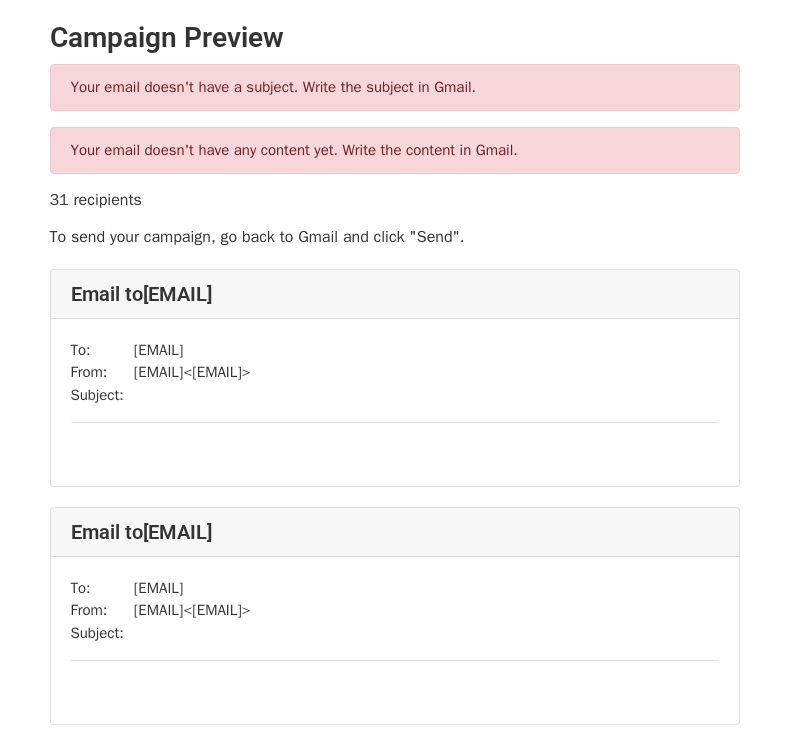 scroll, scrollTop: 0, scrollLeft: 0, axis: both 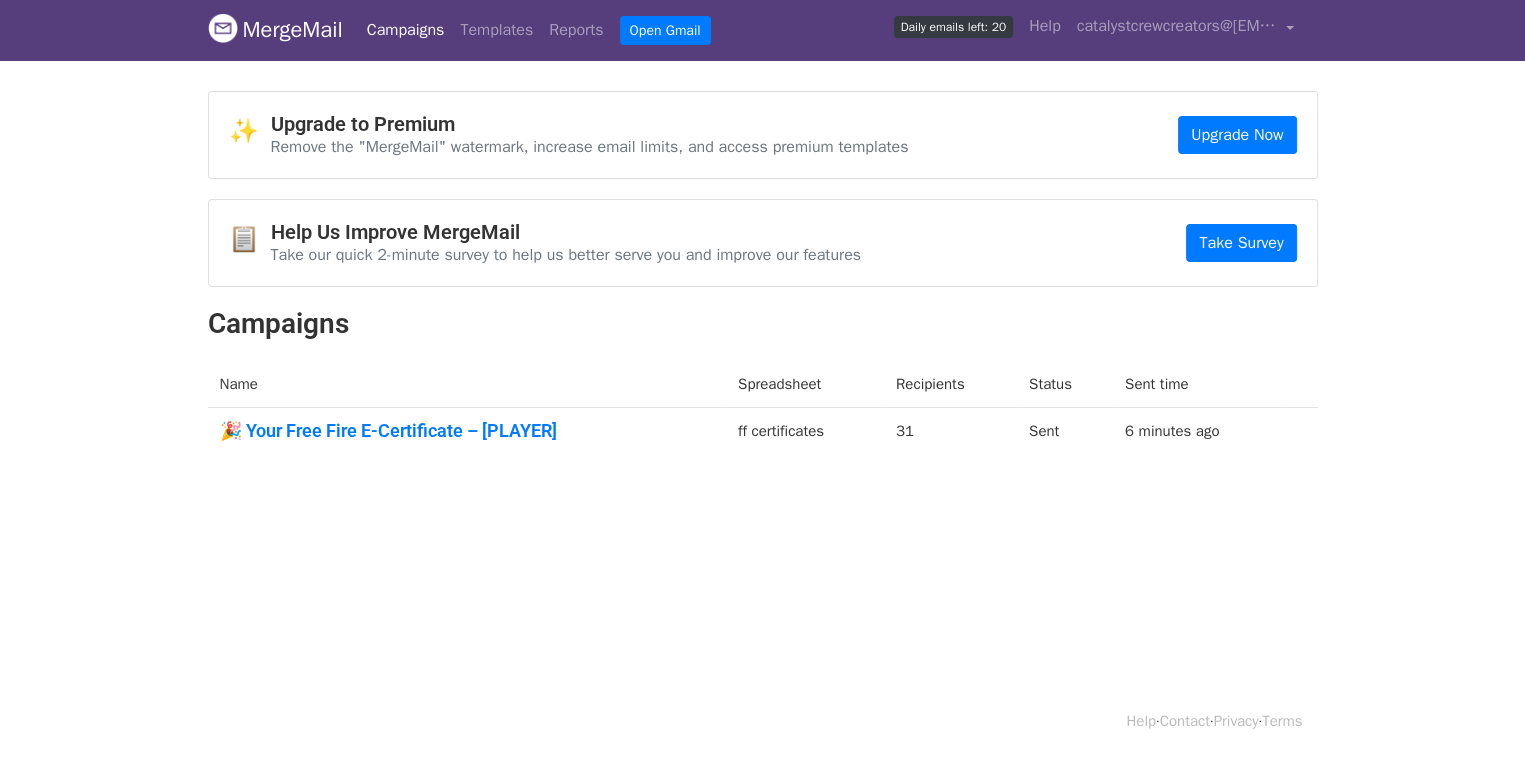 click on "31" at bounding box center [950, 435] 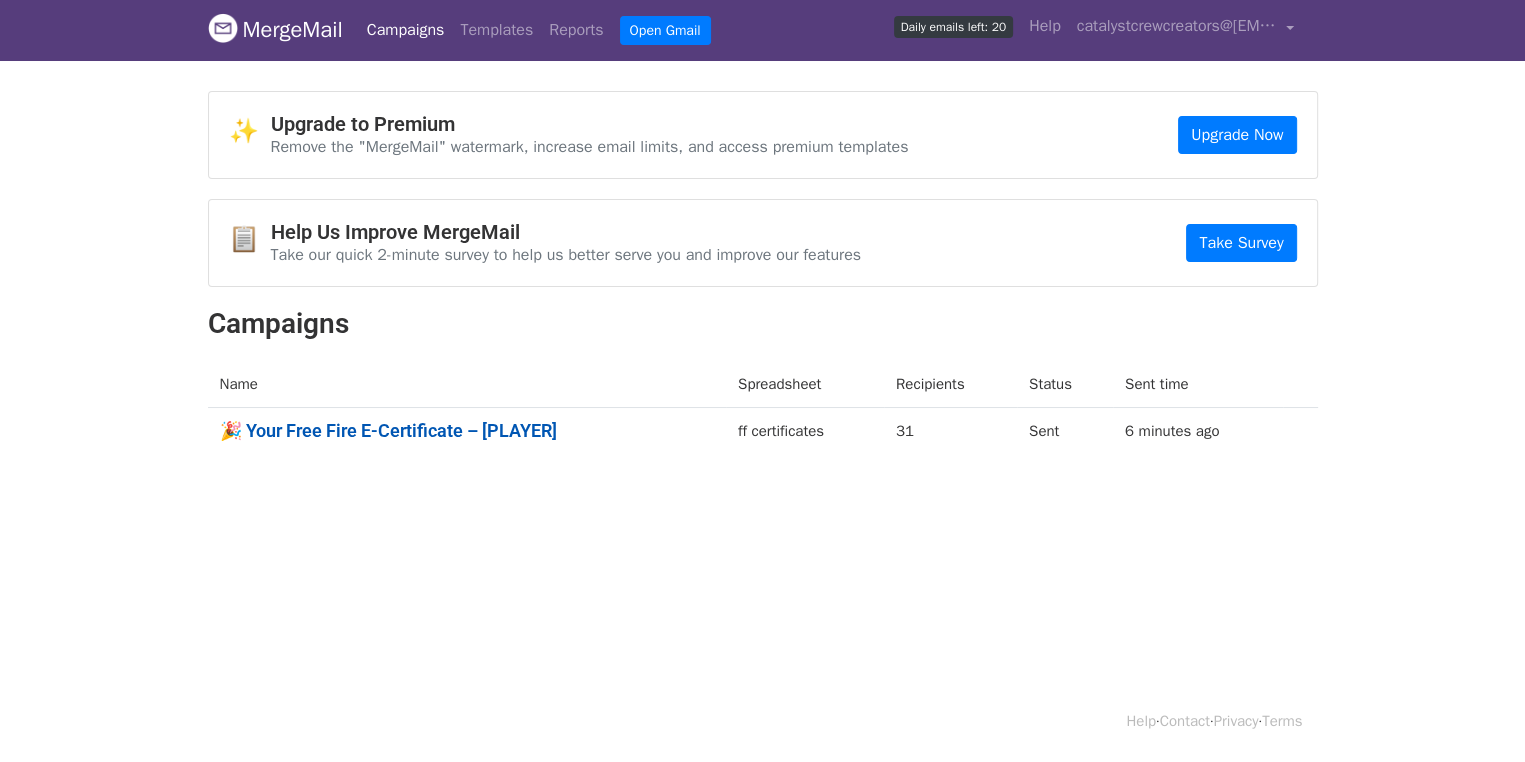 click on "🎉 Your Free Fire E-Certificate – {{Player names}}" at bounding box center (467, 431) 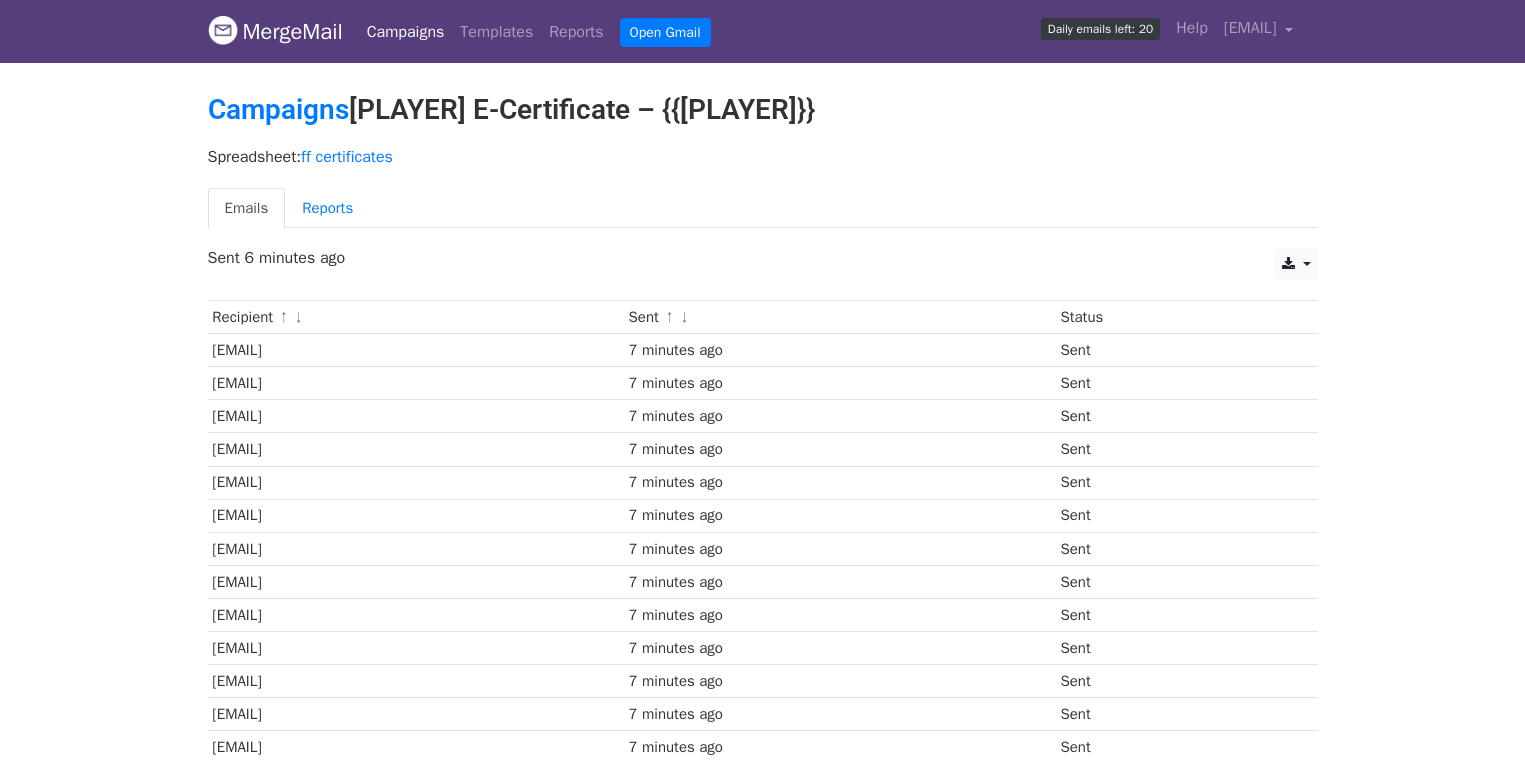 scroll, scrollTop: 0, scrollLeft: 0, axis: both 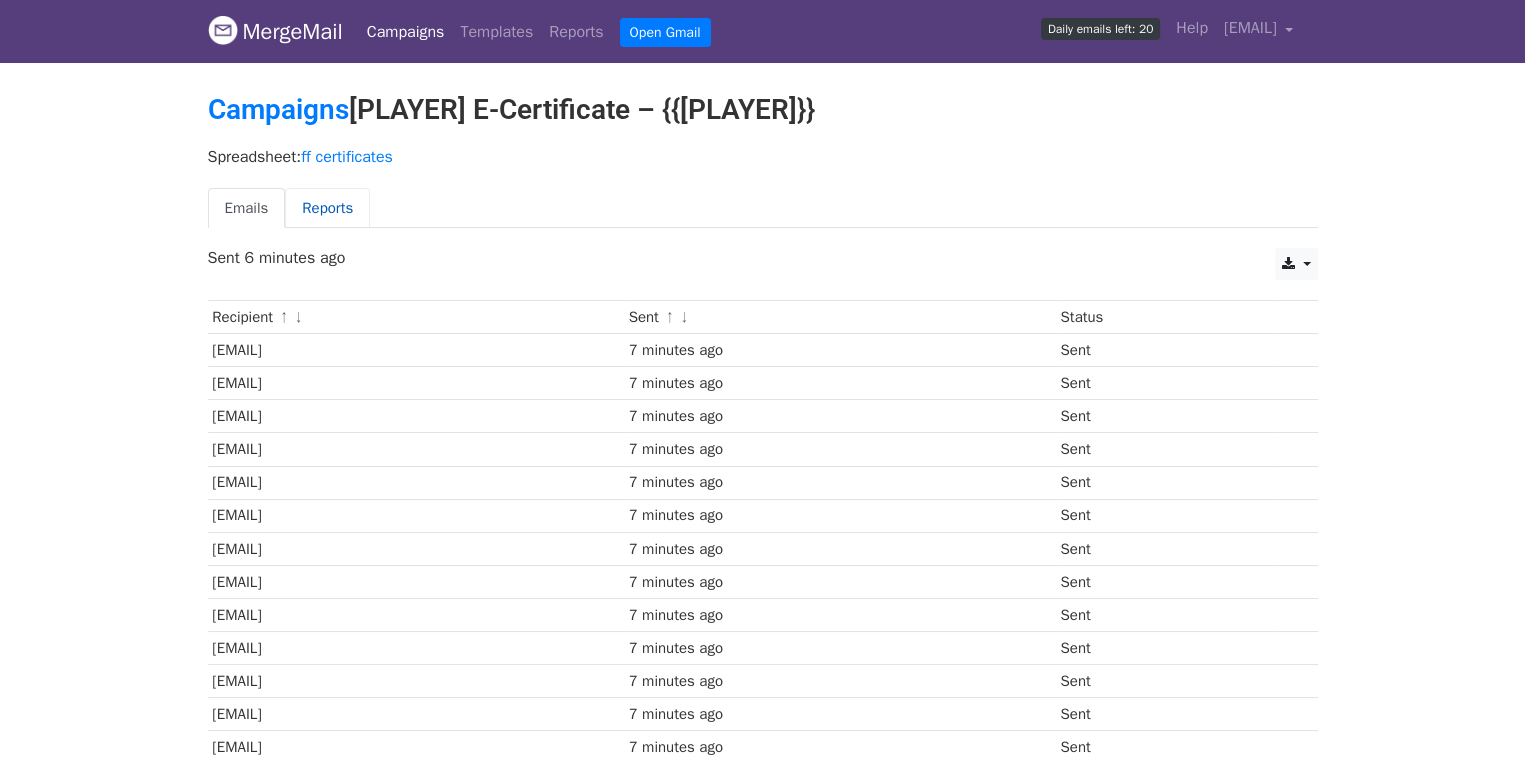 click on "Reports" at bounding box center (327, 208) 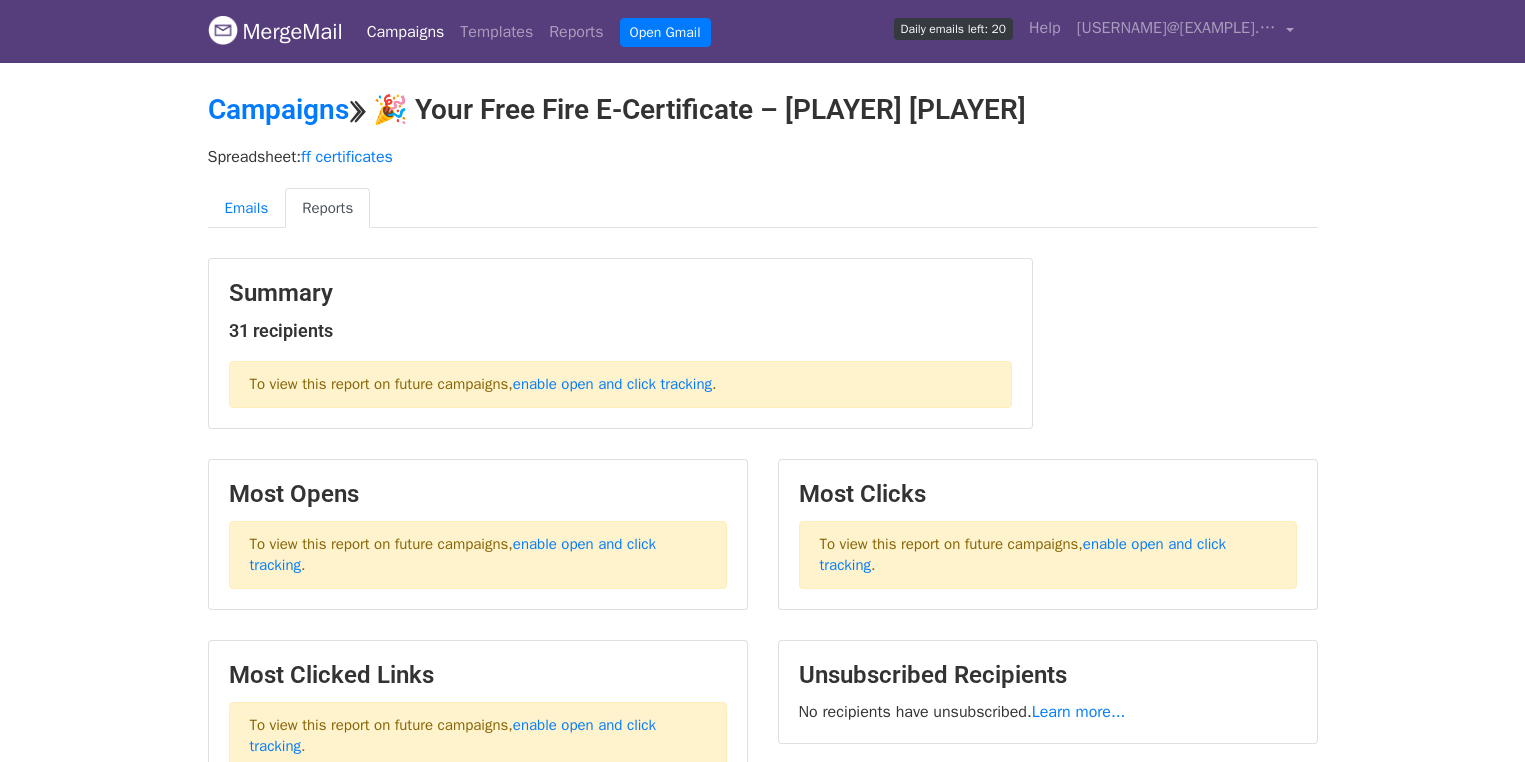 scroll, scrollTop: 0, scrollLeft: 0, axis: both 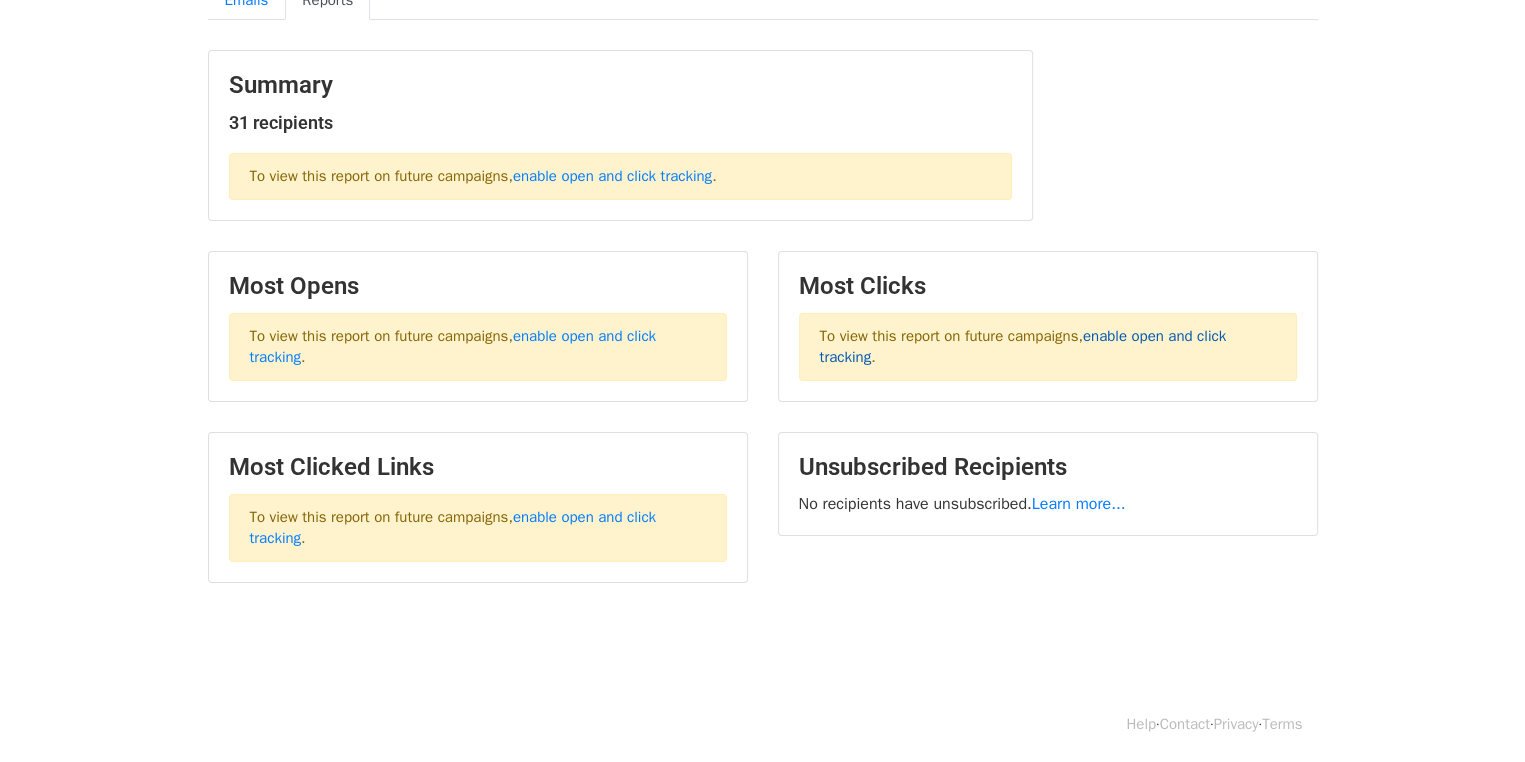 click on "enable open and click tracking" at bounding box center [1023, 346] 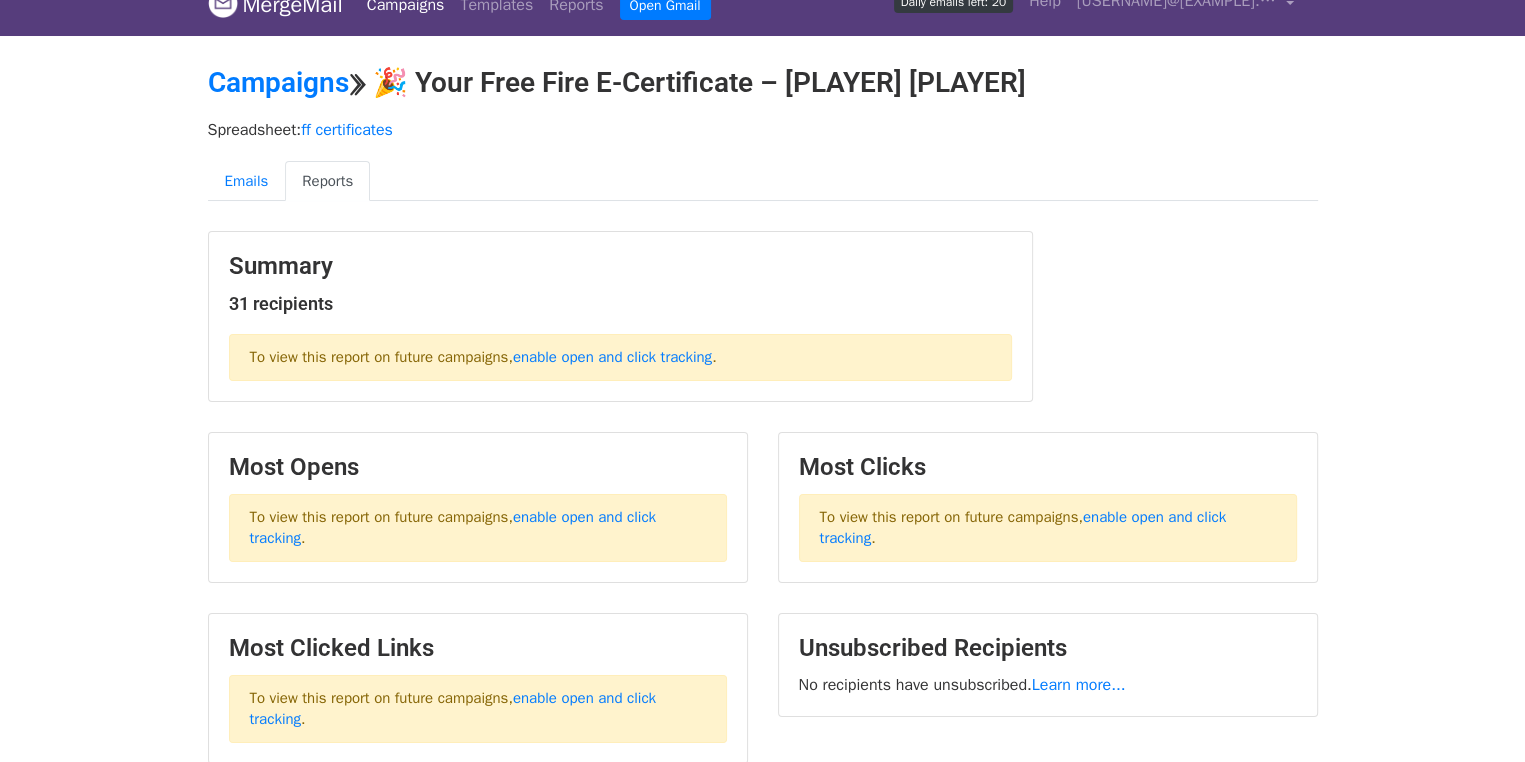 scroll, scrollTop: 0, scrollLeft: 0, axis: both 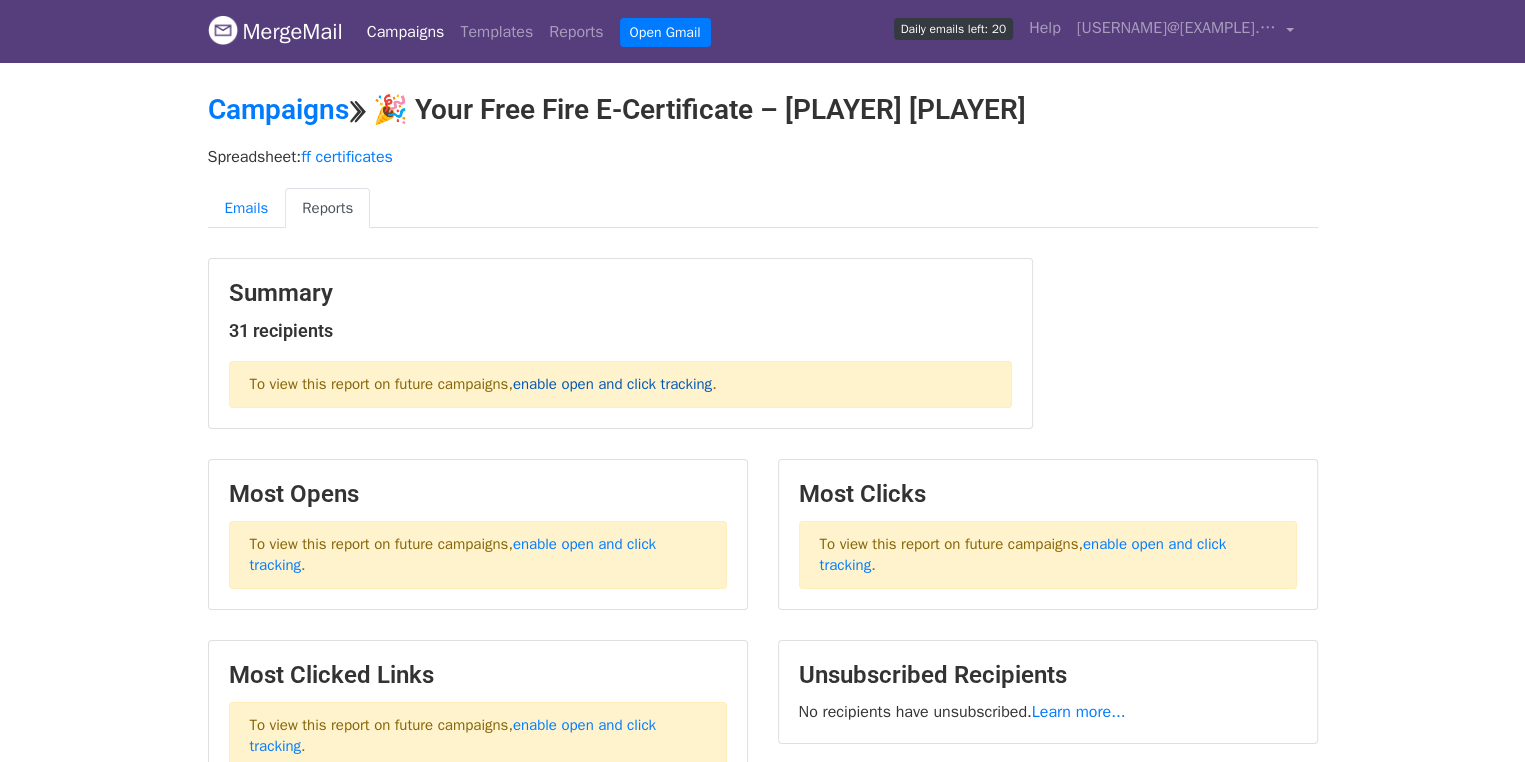 click on "enable open and click tracking" at bounding box center (612, 384) 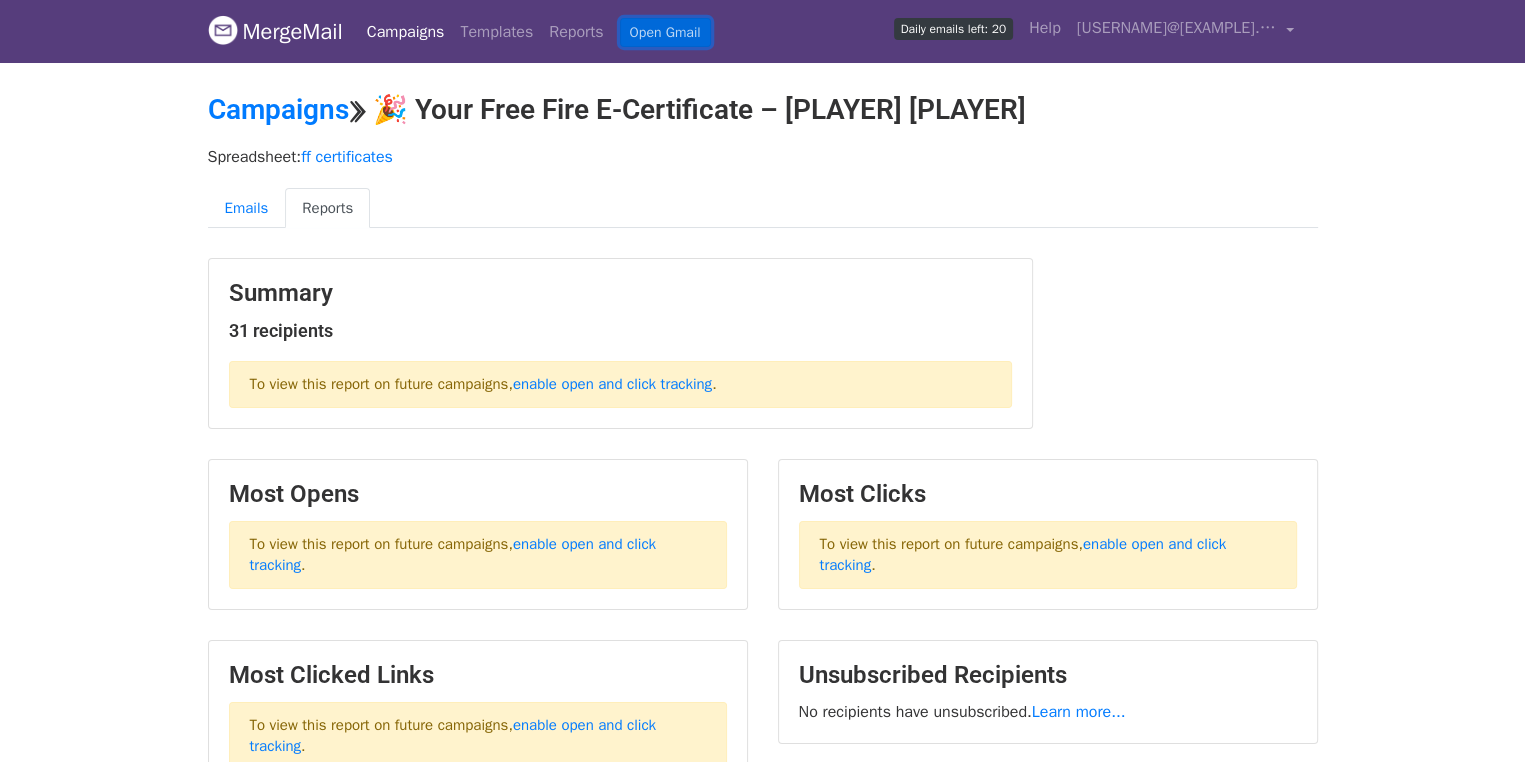 click on "Open Gmail" at bounding box center (665, 32) 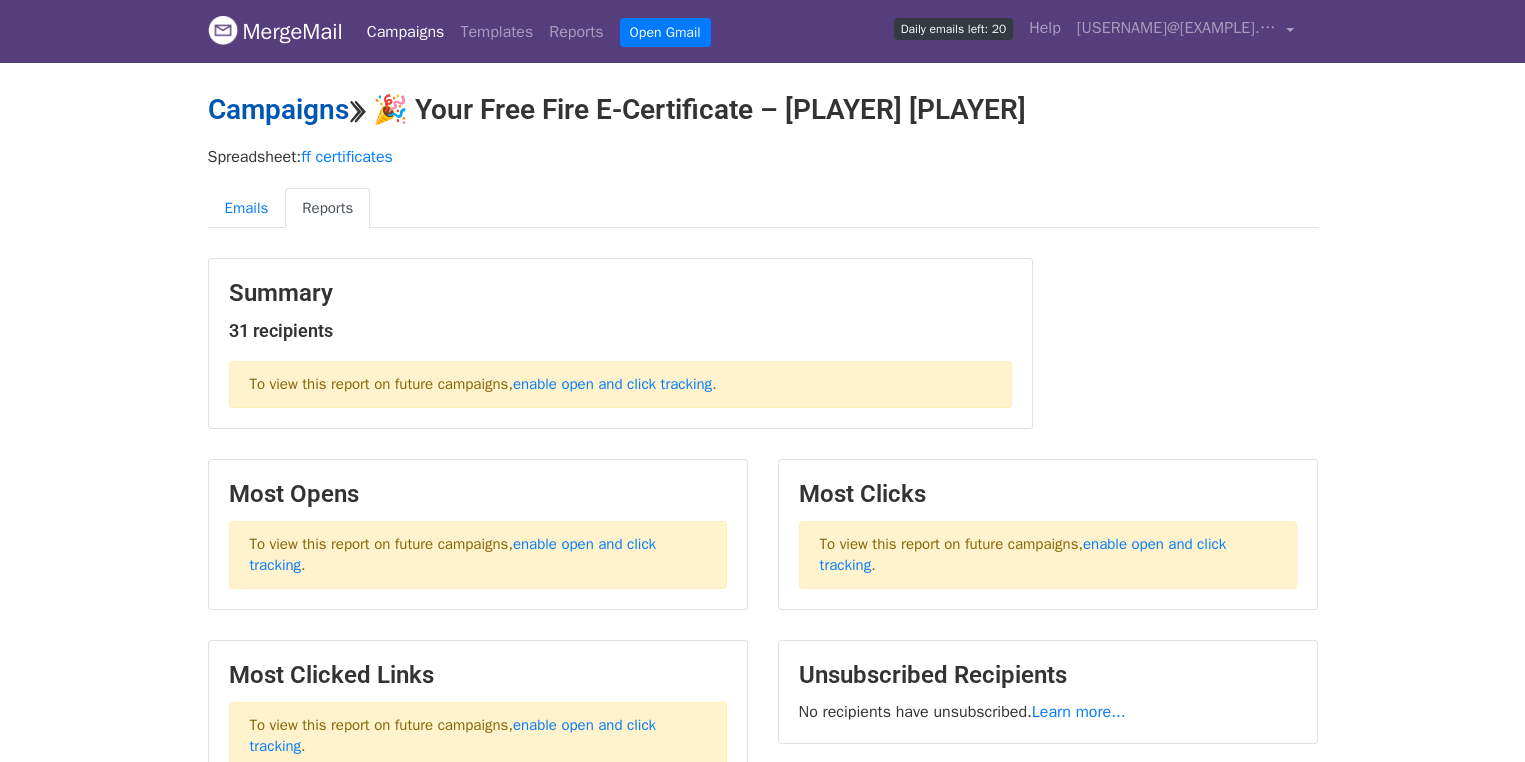 click on "Campaigns" at bounding box center (278, 109) 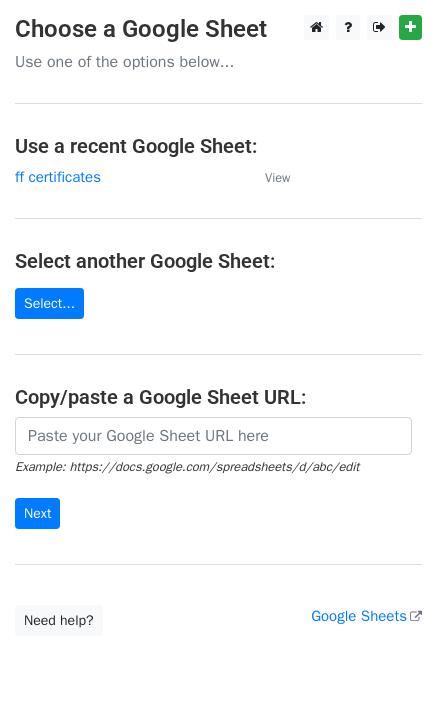scroll, scrollTop: 0, scrollLeft: 0, axis: both 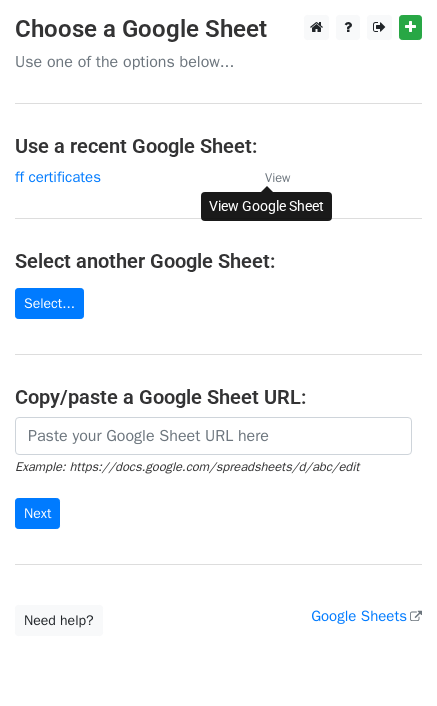 click on "View" at bounding box center (277, 178) 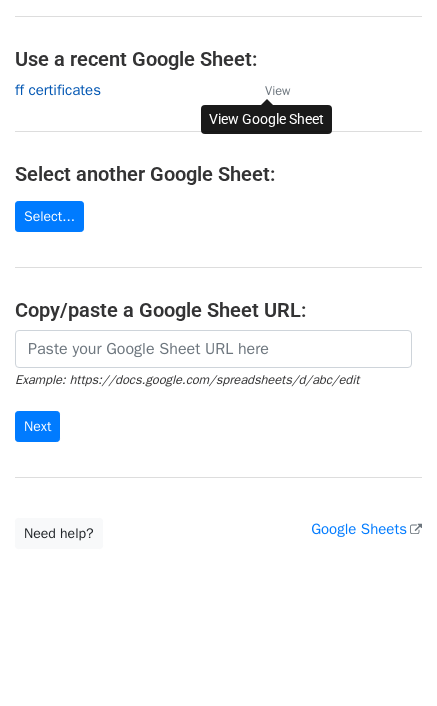 click on "ff certificates" at bounding box center (58, 90) 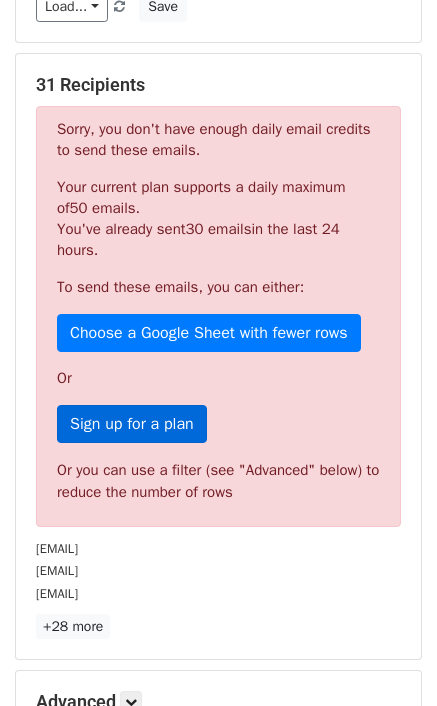 scroll, scrollTop: 579, scrollLeft: 0, axis: vertical 